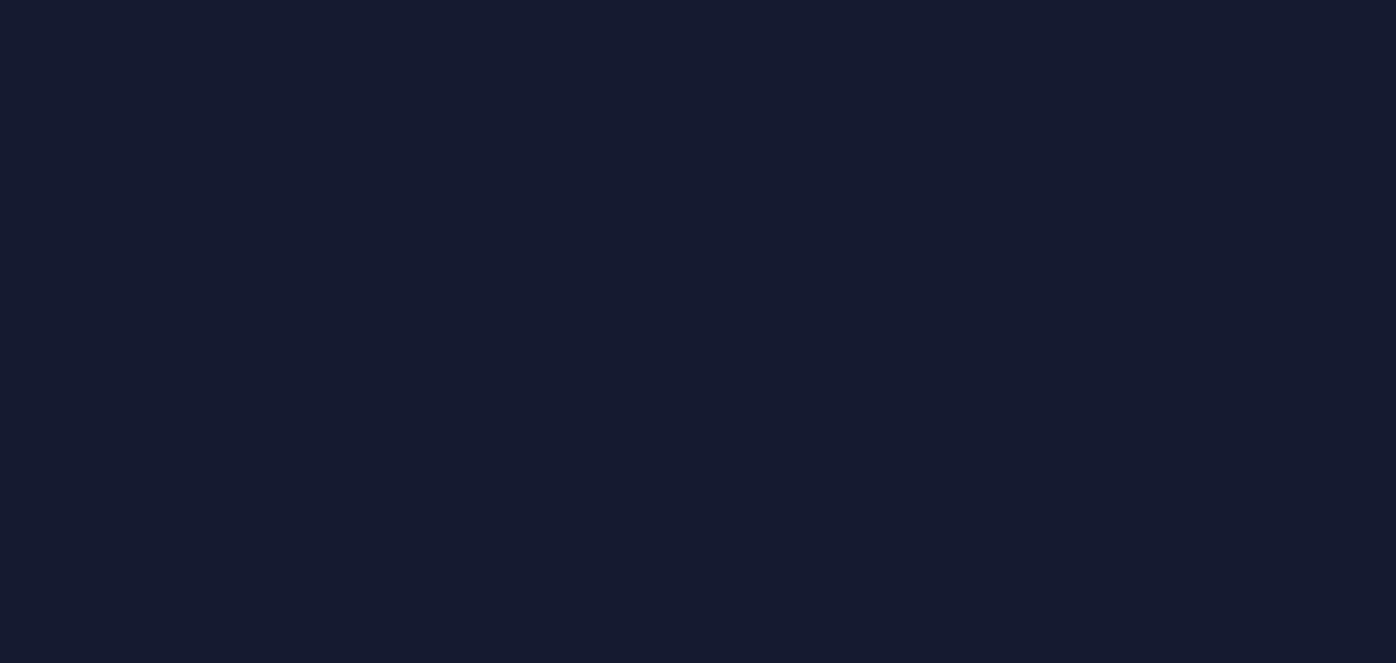 scroll, scrollTop: 0, scrollLeft: 0, axis: both 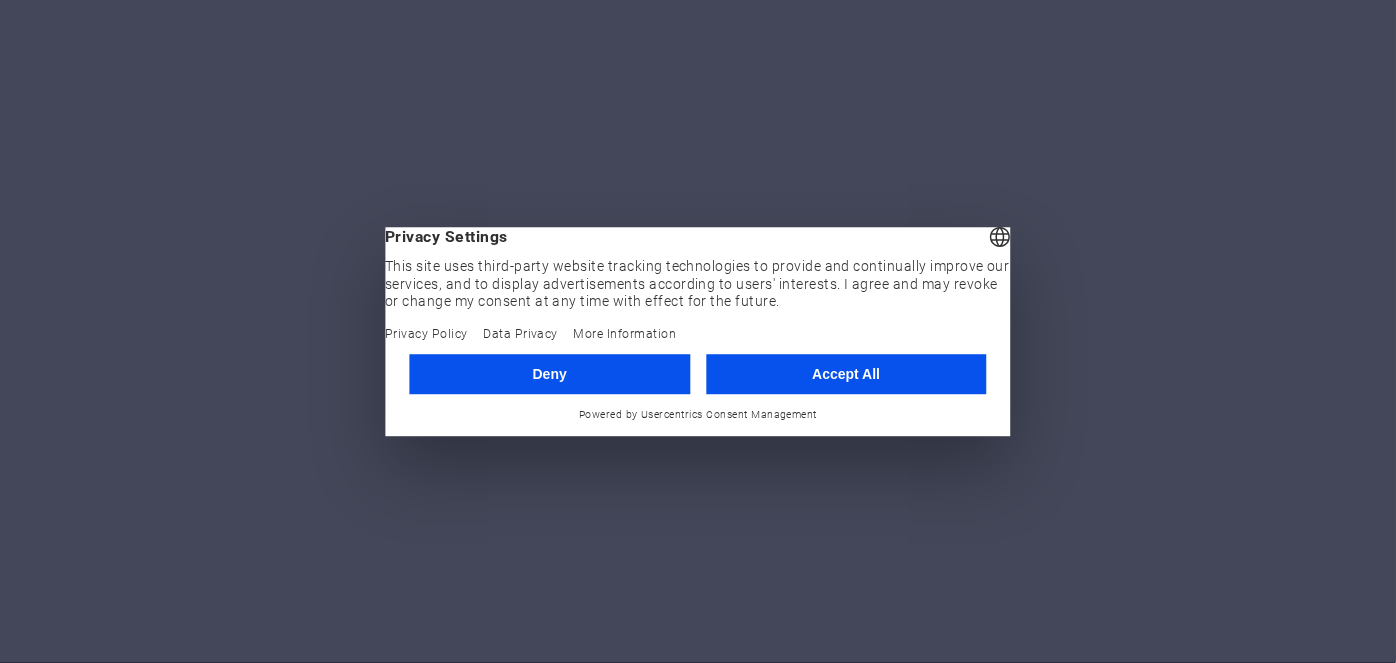 click on "Accept All" at bounding box center (846, 374) 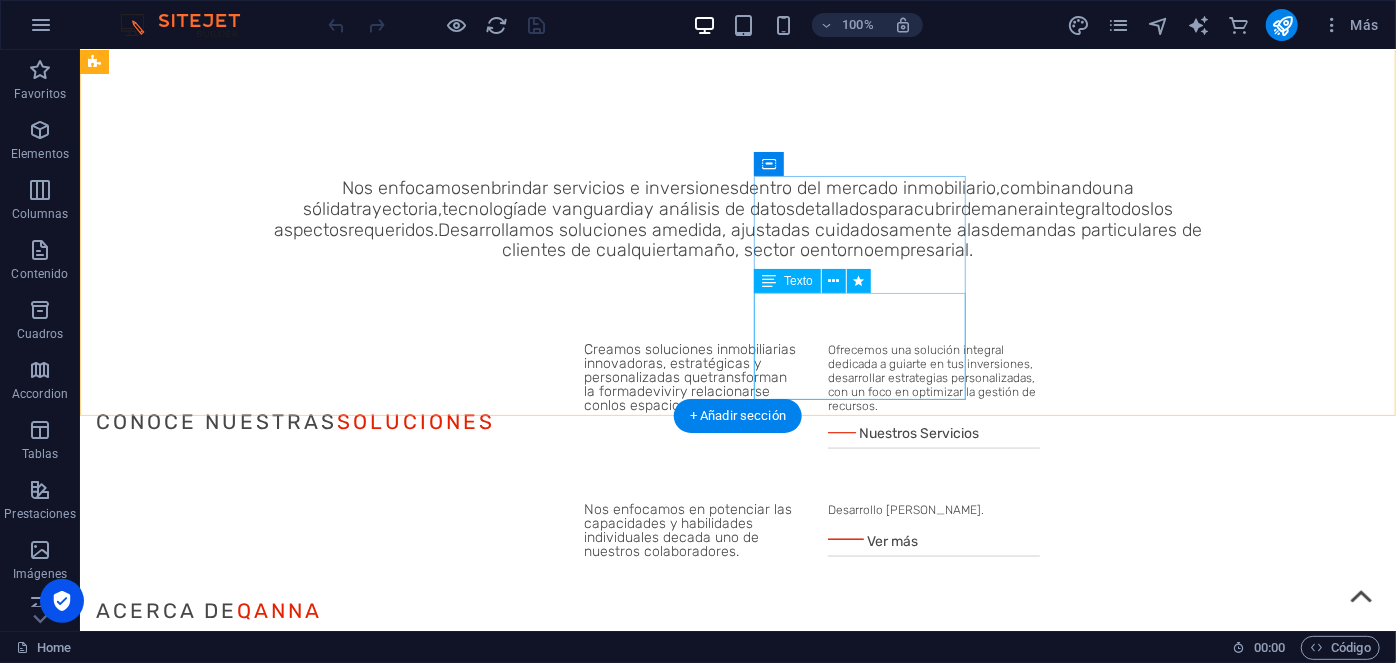 scroll, scrollTop: 1322, scrollLeft: 0, axis: vertical 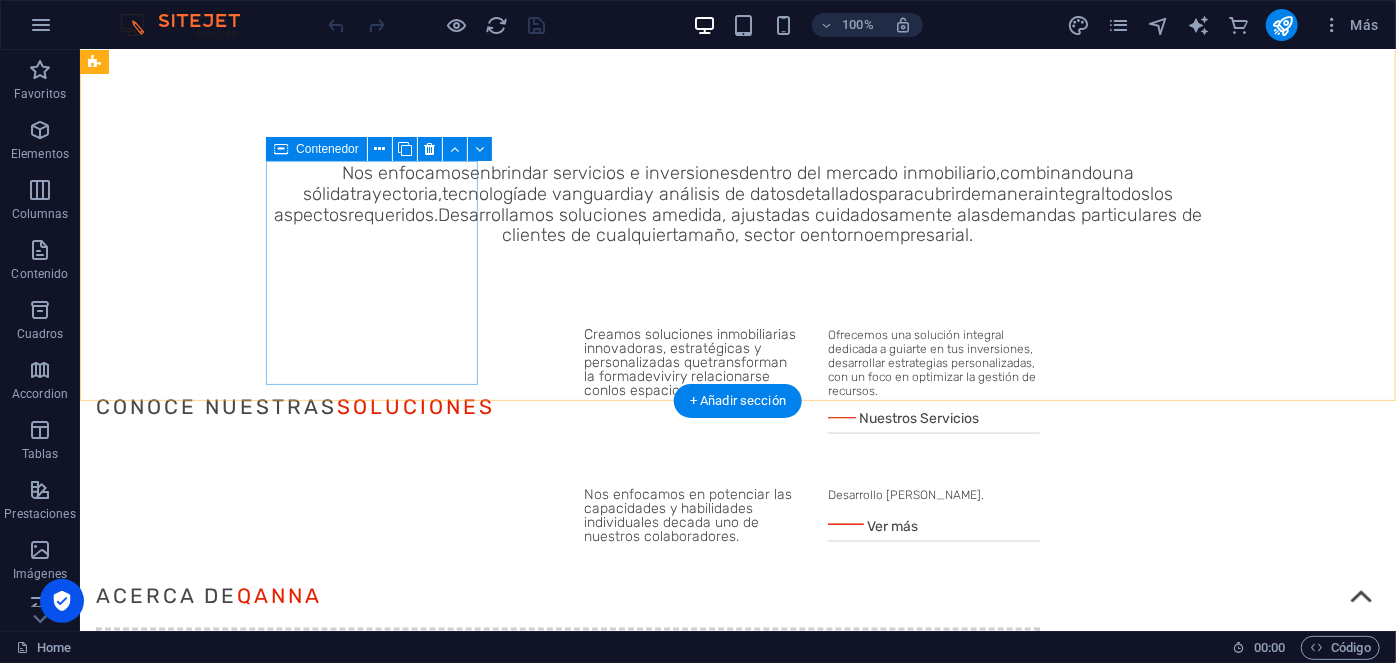 click on "Sobre Nosotros En Qanna exploramos cada aspecto del sector inmobiliario, ofreciéndote una visión más amplia para que tú alcances más. ━━   Ver más" at bounding box center [567, 1023] 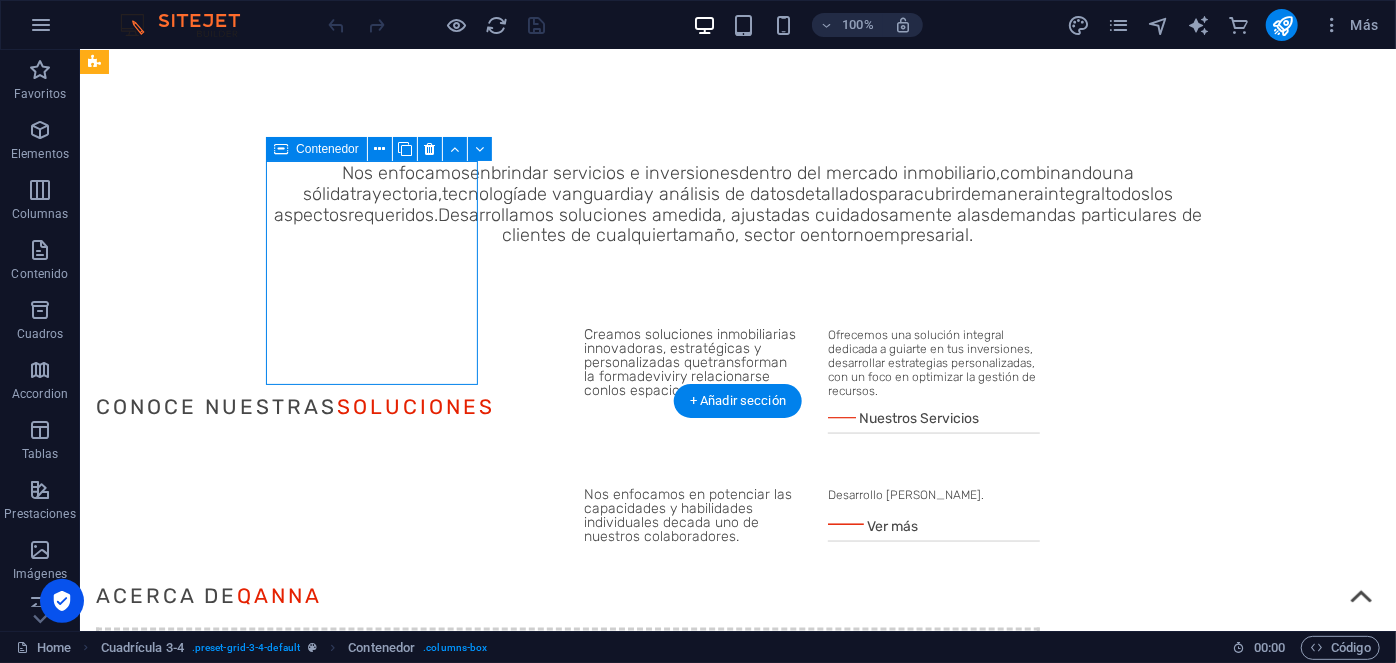 click on "Sobre Nosotros En Qanna exploramos cada aspecto del sector inmobiliario, ofreciéndote una visión más amplia para que tú alcances más. ━━   Ver más" at bounding box center (567, 1023) 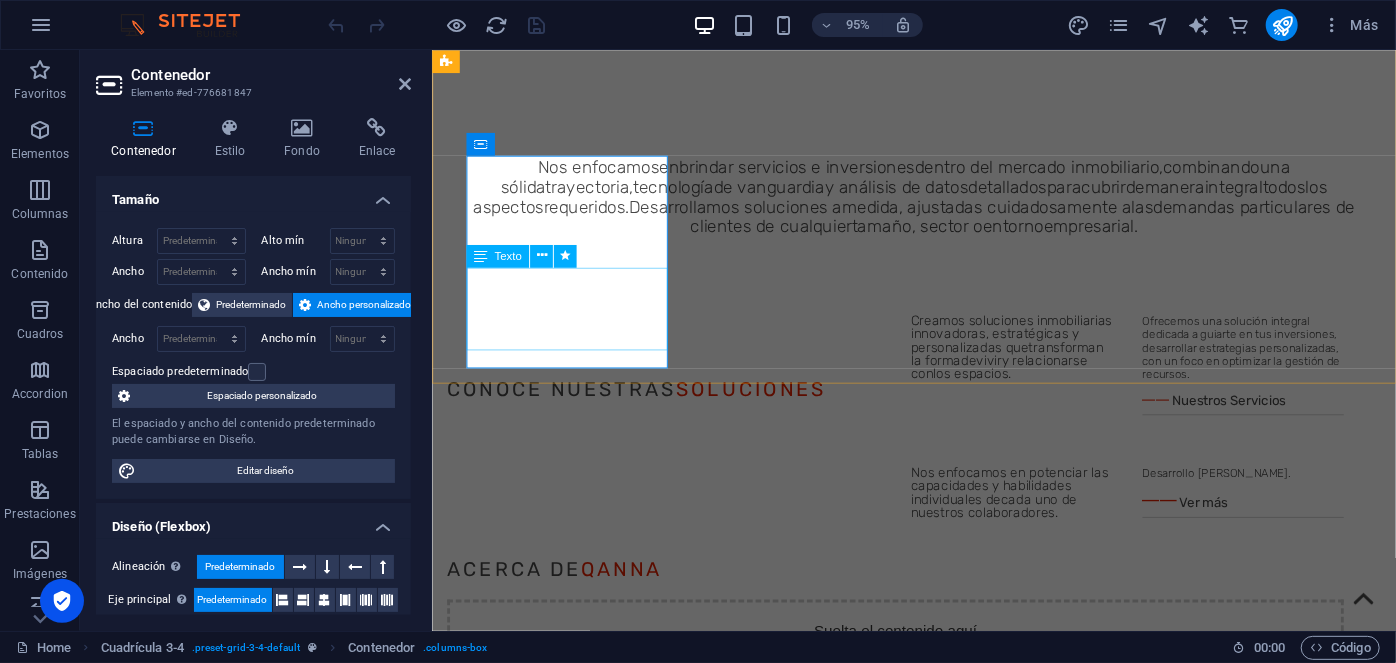 click on "En Qanna exploramos cada aspecto del sector inmobiliario, ofreciéndote una visión más amplia para que tú alcances más. ━━   Ver más" at bounding box center [919, 1083] 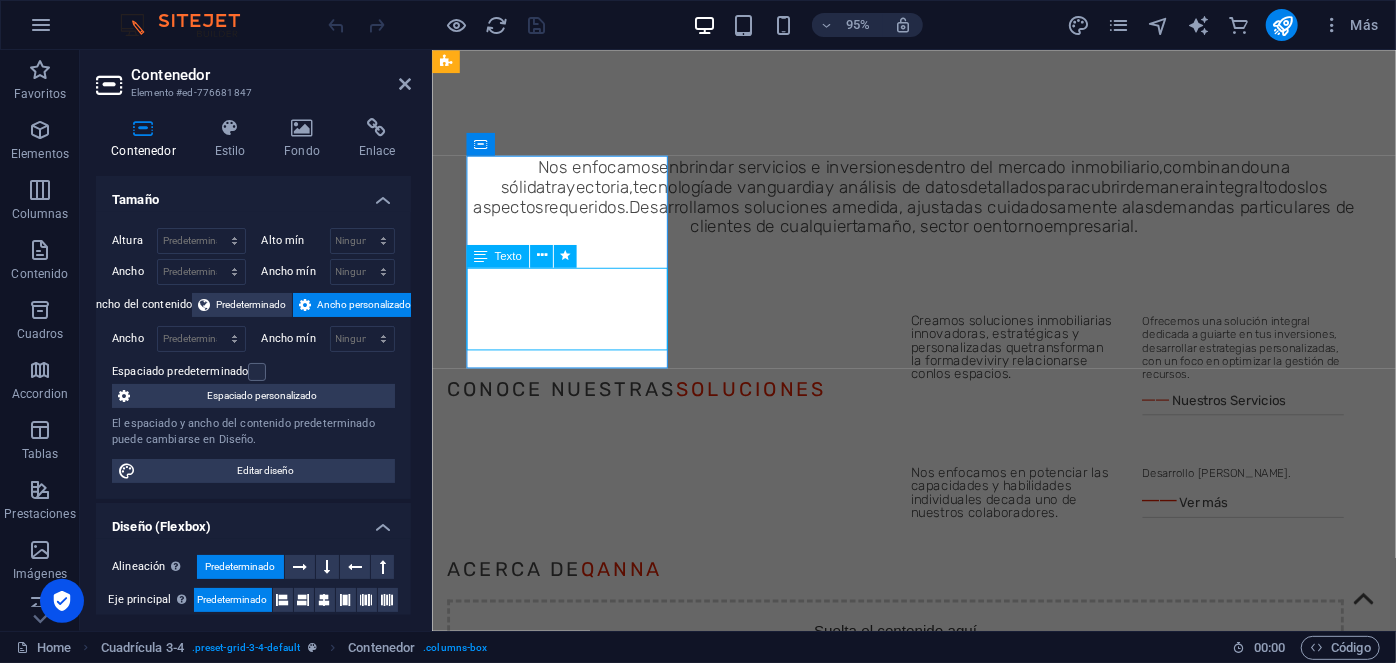 click on "En Qanna exploramos cada aspecto del sector inmobiliario, ofreciéndote una visión más amplia para que tú alcances más. ━━   Ver más" at bounding box center [919, 1083] 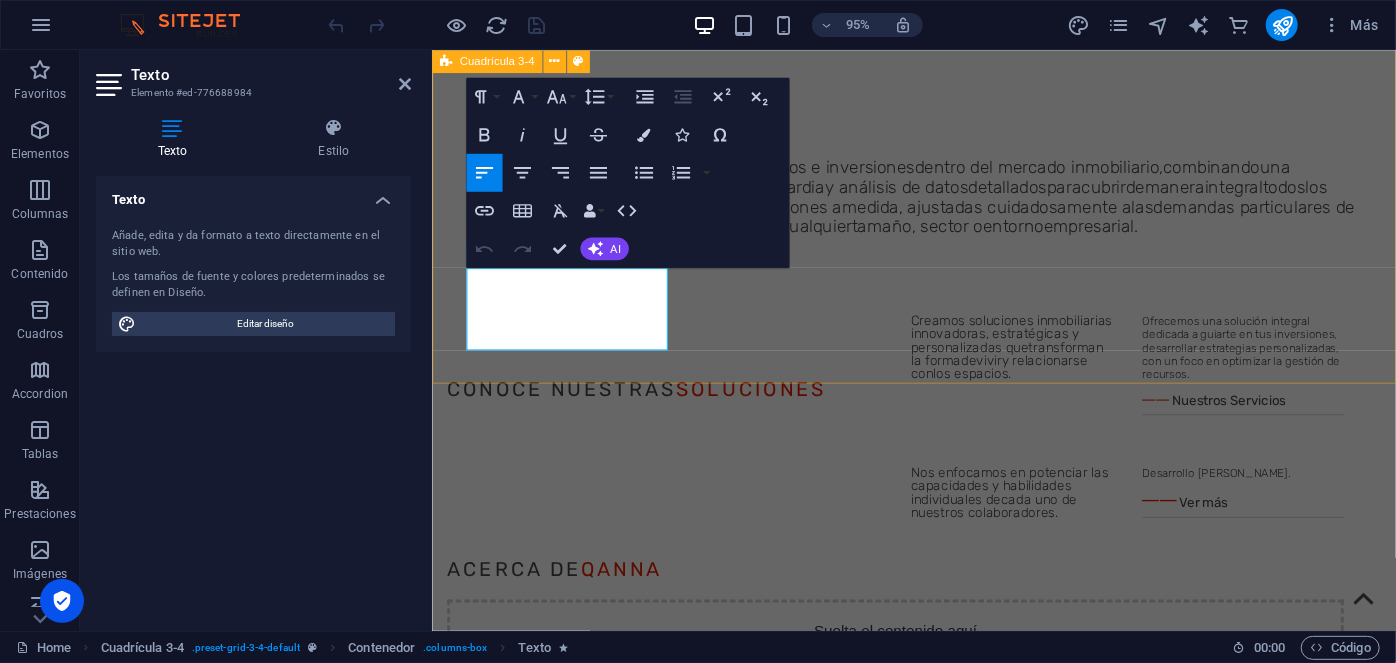 drag, startPoint x: 557, startPoint y: 359, endPoint x: 461, endPoint y: 360, distance: 96.00521 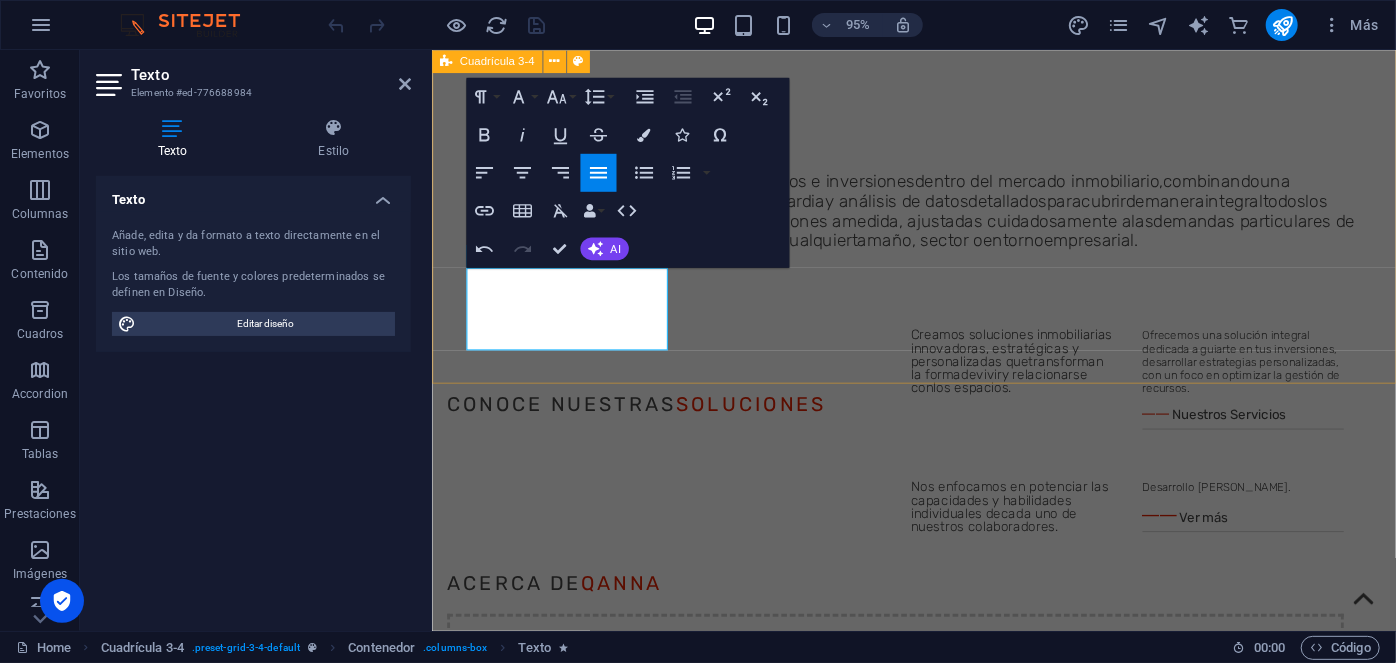 click on "acerca de  qanna Suelta el contenido aquí o  Añadir elementos  Pegar portapapeles Suelta el contenido aquí o  Añadir elementos  Pegar portapapeles Sobre Nosotros En Qanna exploramos cada aspecto del sector inmobiliario, ofreciéndote una visión más amplia para que tú alcances más. Compliance Asumimos con total responsabilidad nuestro rol en el sector inmobiliario. Por esta razón, hemos hecho de las prácticas éticas y sostenibles el [PERSON_NAME] fundamental de nuestras operaciones. ━━   Ver más Sostenibilidad Un modelo sostenible que adopta un firme compromiso con el cuidado del medio ambiente, al tiempo que enfrenta con responsabilidad su impacto. ━━   Ver más Igualdad e inclusión Una cultura inclusiva es clave para el éxito de toda organización. Por ello, nos enfocamos en ofrecer a nuestros empleados un entorno donde se sientan seguros de si mismos. ━━   Ver más" at bounding box center (938, 1140) 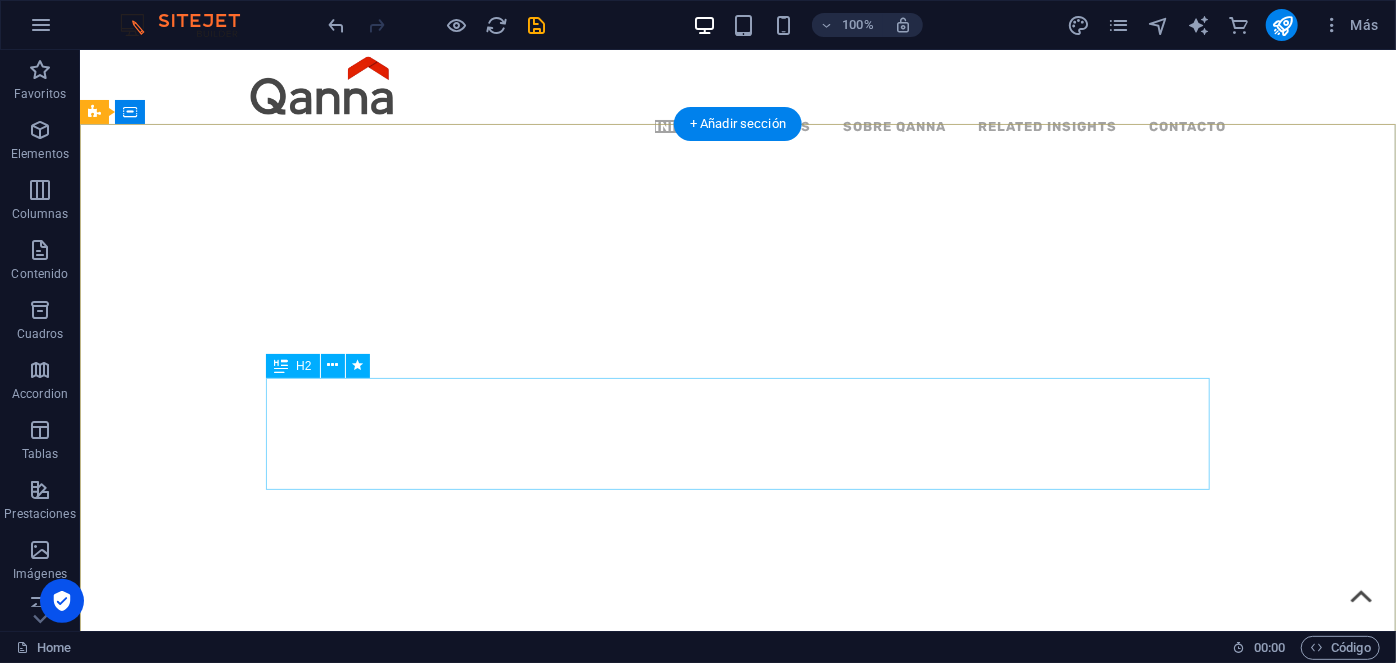 scroll, scrollTop: 2, scrollLeft: 0, axis: vertical 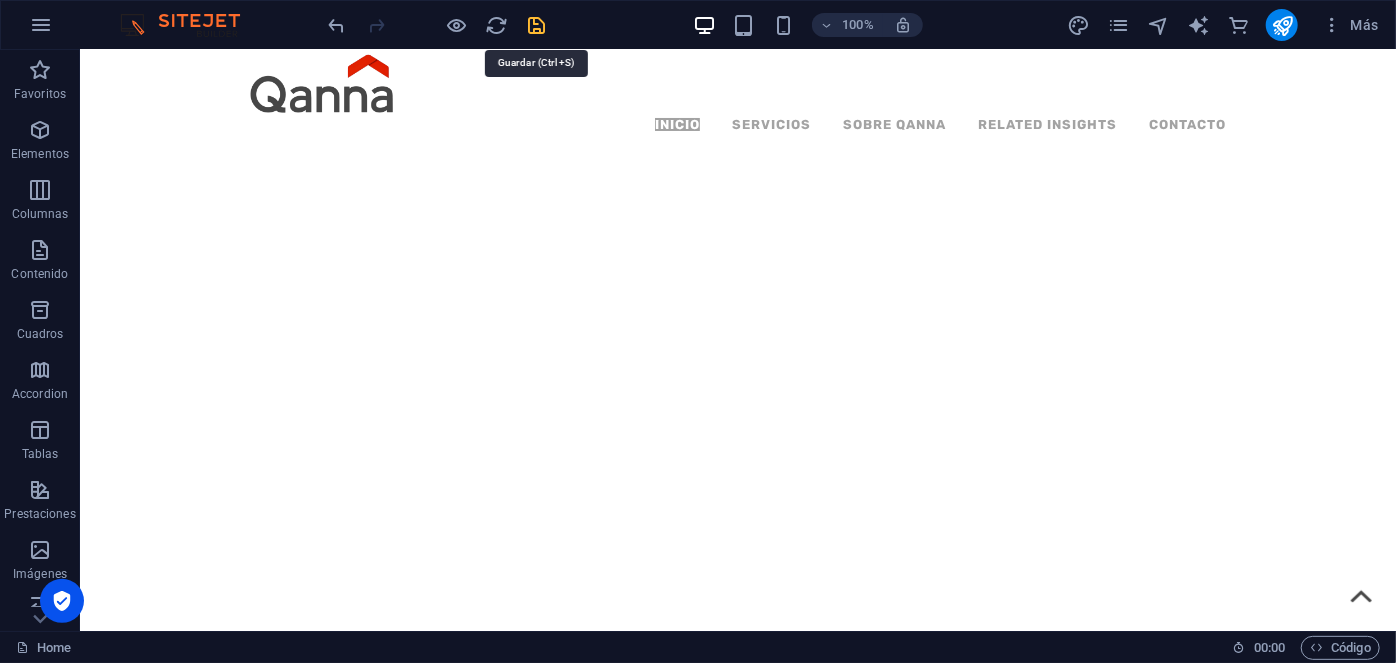 click at bounding box center [537, 25] 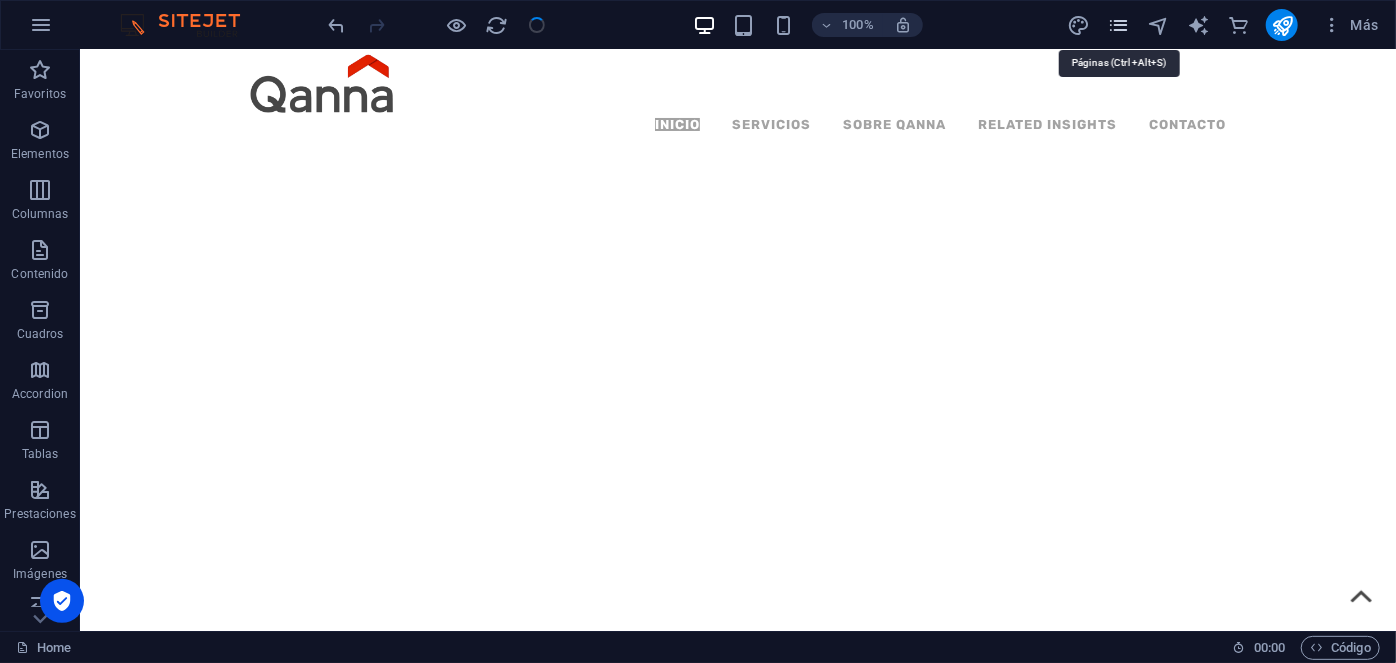 click at bounding box center [1118, 25] 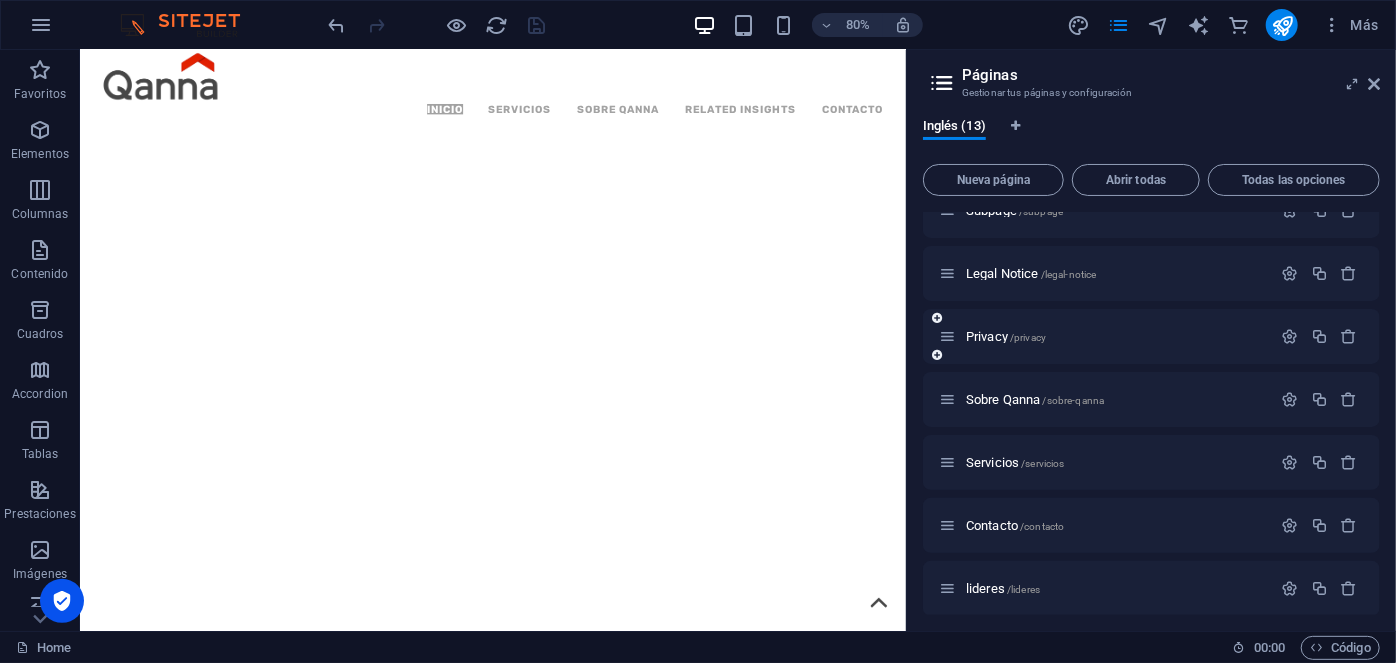 scroll, scrollTop: 93, scrollLeft: 0, axis: vertical 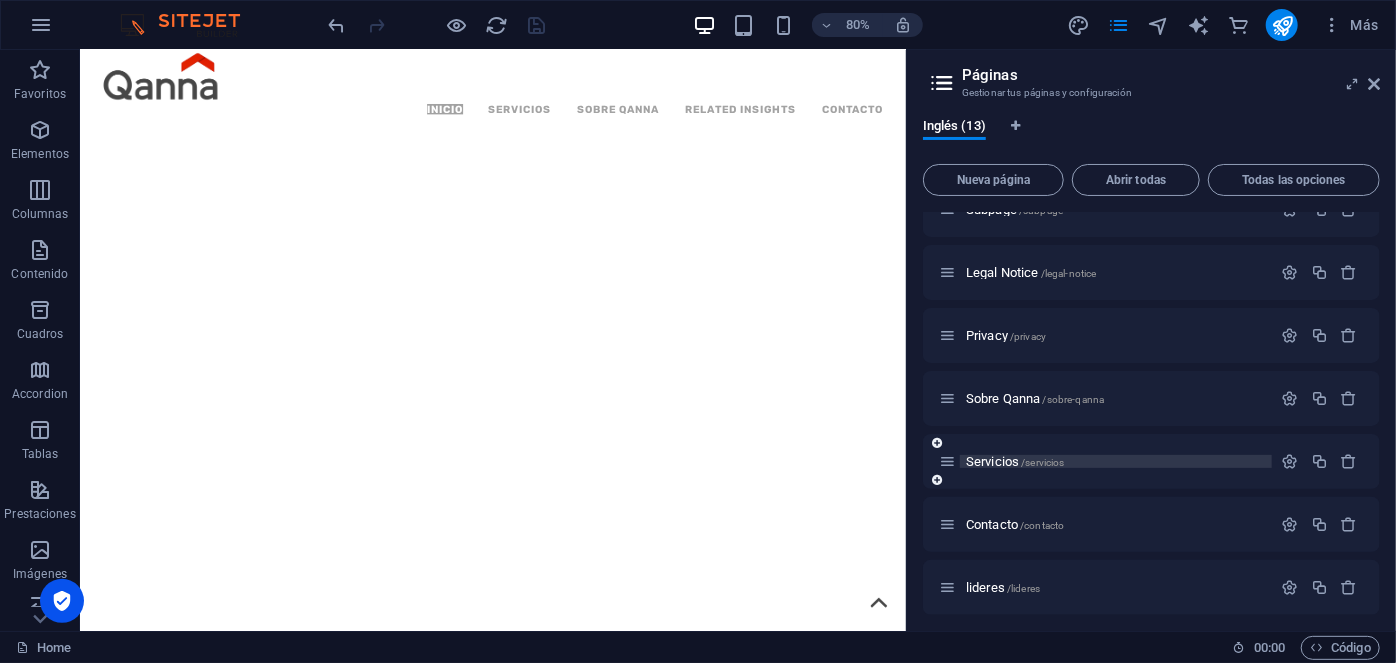 click on "Servicios /servicios" at bounding box center [1015, 461] 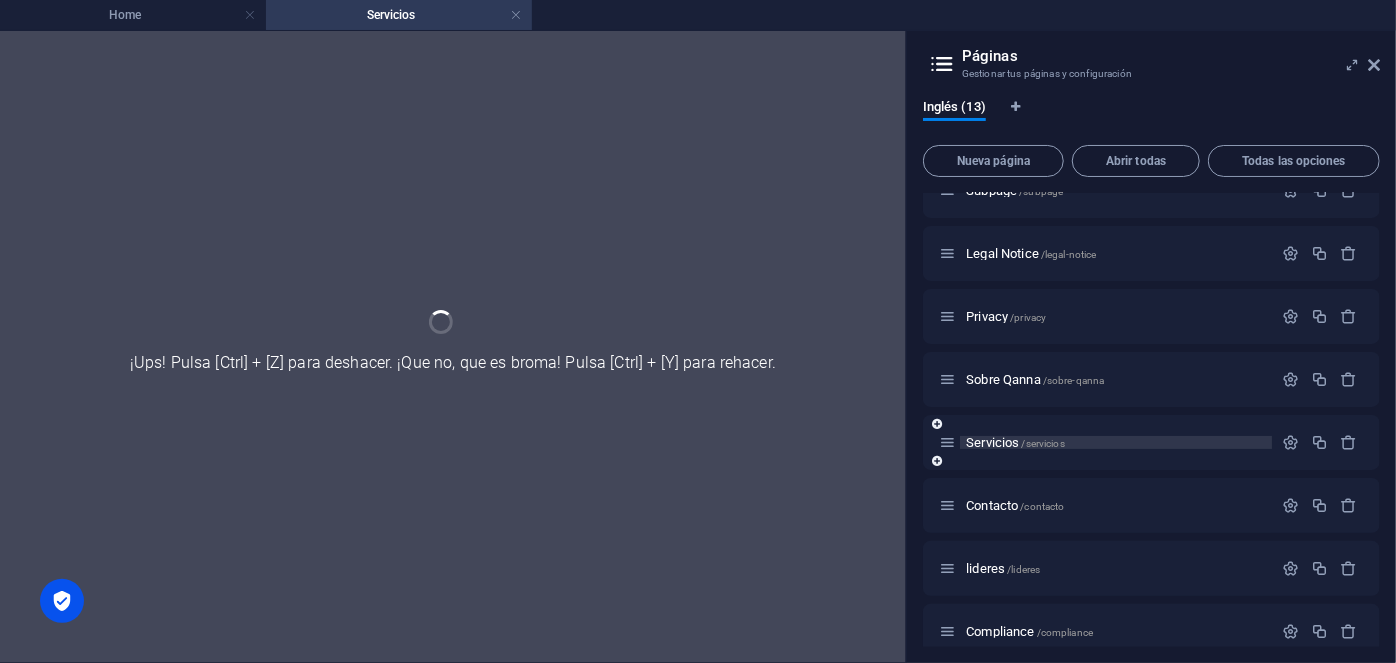 scroll, scrollTop: 0, scrollLeft: 0, axis: both 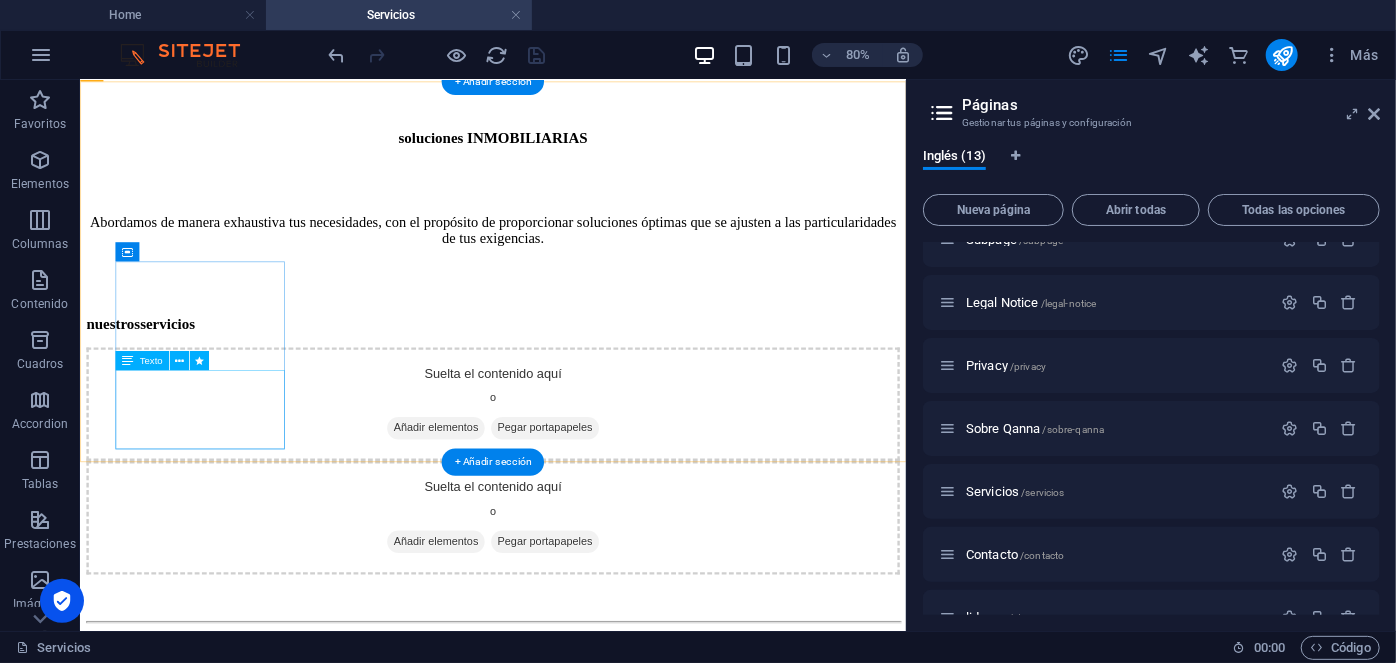click on "En Qanna exploramos cada aspecto del sector inmobiliario, ofreciéndote una visión más amplia para que tú alcances más. ━━   Ver más" at bounding box center (595, 910) 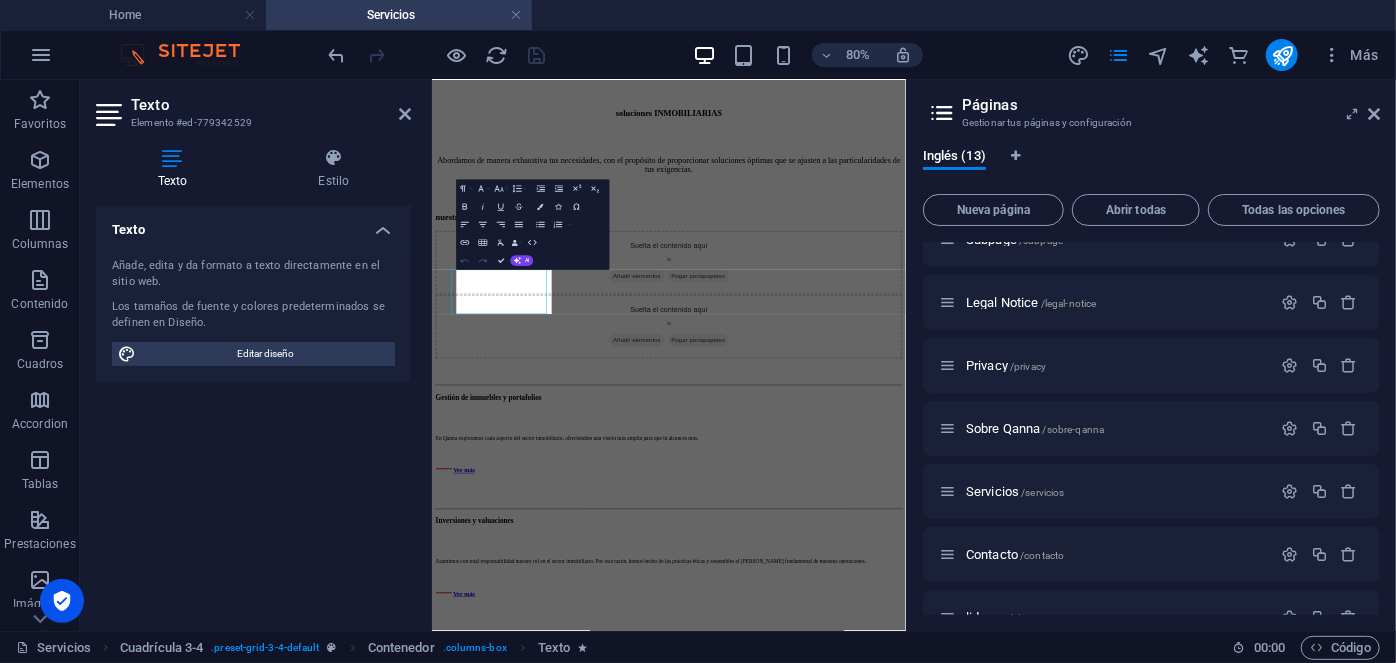 scroll, scrollTop: 410, scrollLeft: 0, axis: vertical 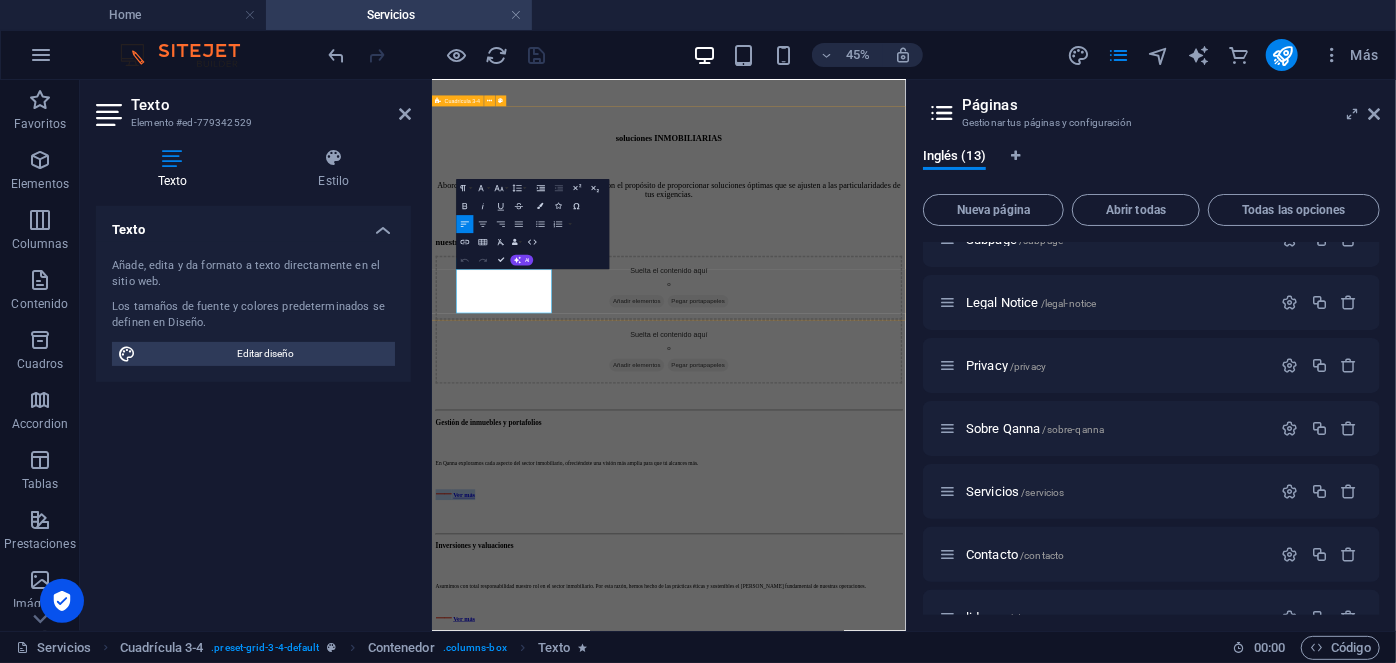 drag, startPoint x: 618, startPoint y: 591, endPoint x: 473, endPoint y: 586, distance: 145.08618 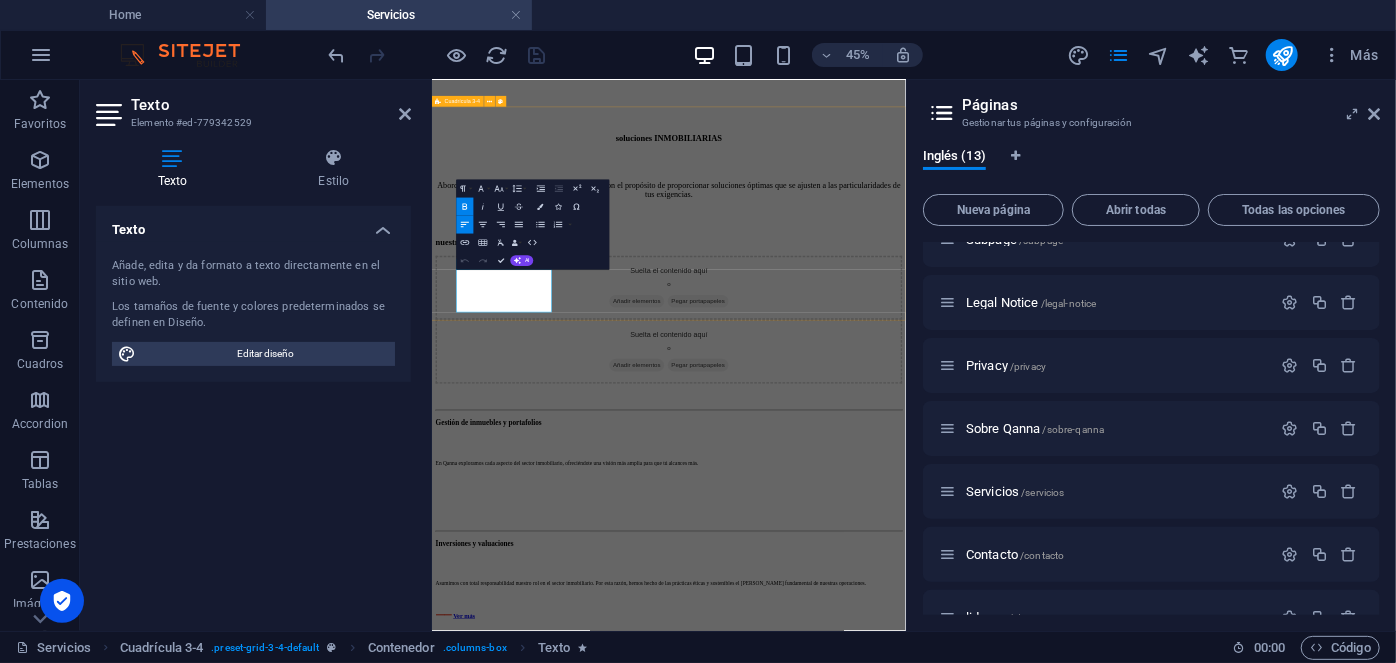 scroll, scrollTop: 408, scrollLeft: 0, axis: vertical 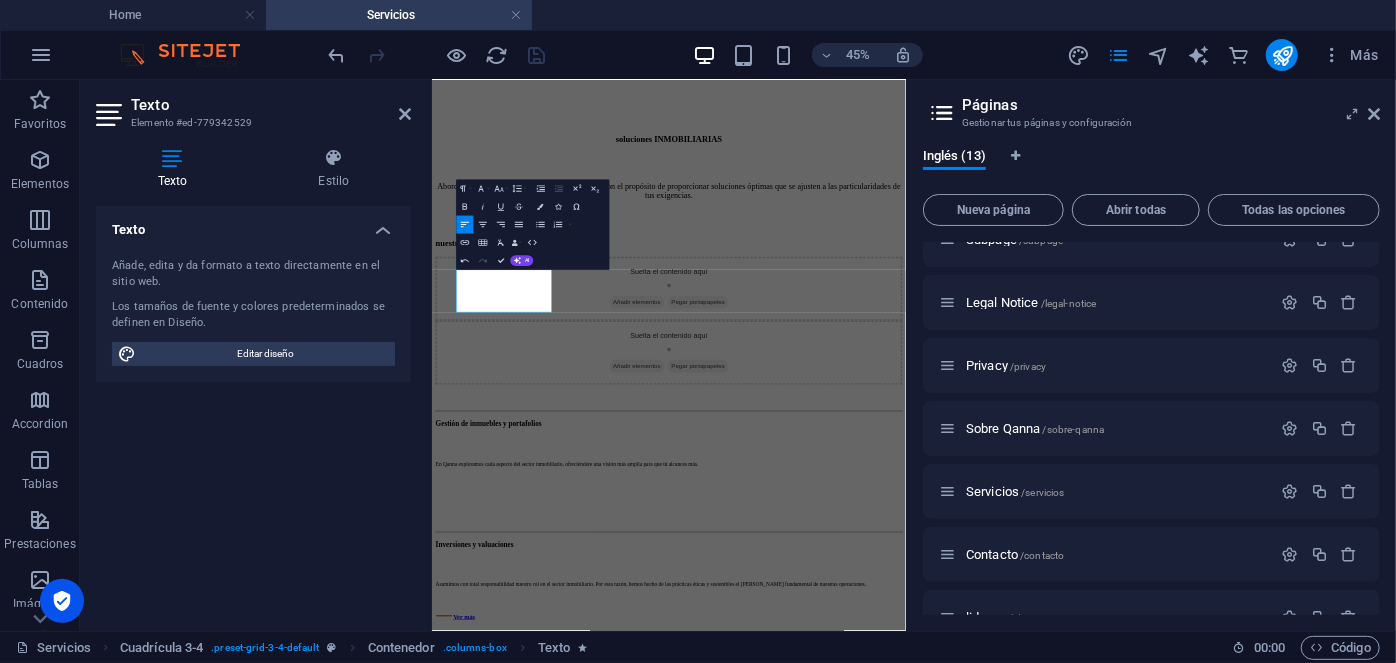 click on "45% Más" at bounding box center [856, 55] 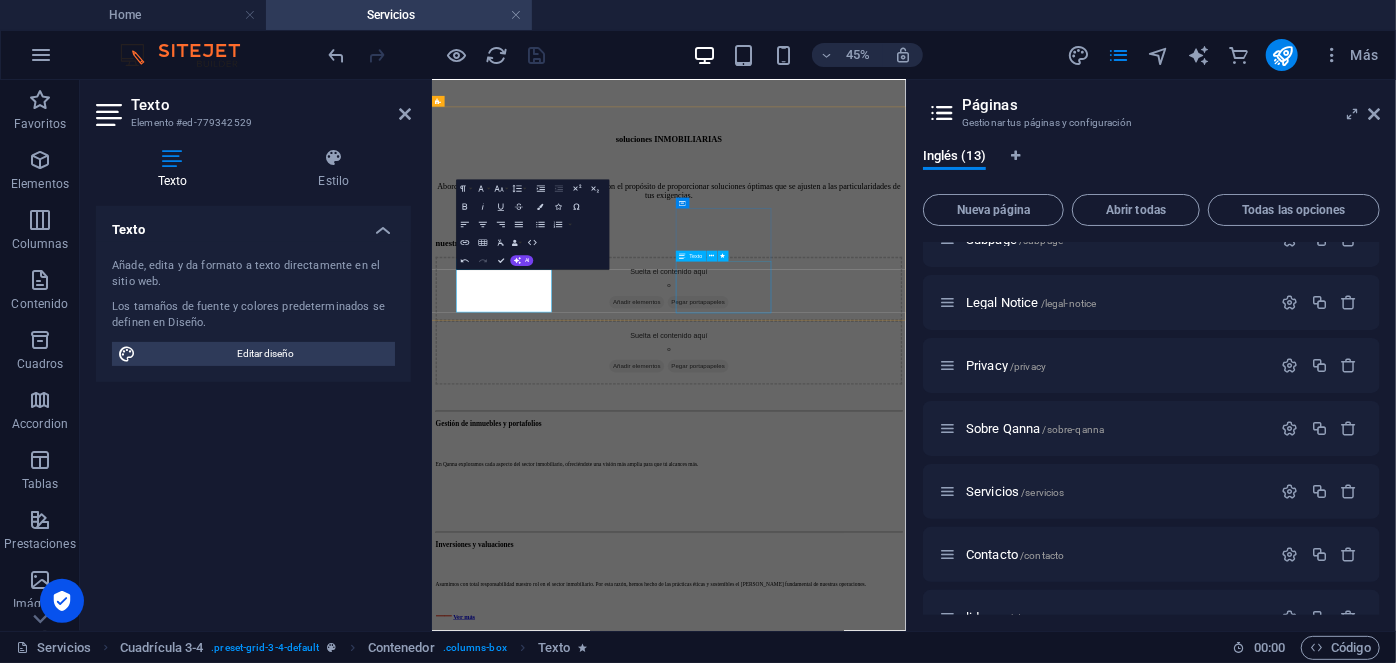 click on "nuestros  servicios Suelta el contenido aquí o  Añadir elementos  Pegar portapapeles Suelta el contenido aquí o  Añadir elementos  Pegar portapapeles Gestión de inmuebles y portafolios En Qanna exploramos cada aspecto del sector inmobiliario, ofreciéndote una visión más amplia para que tú alcances más. Inversiones y valuaciones Asumimos con total responsabilidad nuestro rol en el sector inmobiliario. Por esta razón, hemos hecho de las prácticas éticas y sostenibles el [PERSON_NAME] fundamental de nuestras operaciones. ━━   Ver más Arriendo y planificación Un modelo sostenible que adopta un firme compromiso con el cuidado del medio ambiente, al tiempo que enfrenta con responsabilidad su impacto. ━━   Ver más Gestión de espacios y diseño Una cultura inclusiva es clave para el éxito de toda organización. Por ello, nos enfocamos en ofrecer a nuestros empleados un entorno donde se sientan seguros de si mismos. ━━   Ver más" at bounding box center (957, 1132) 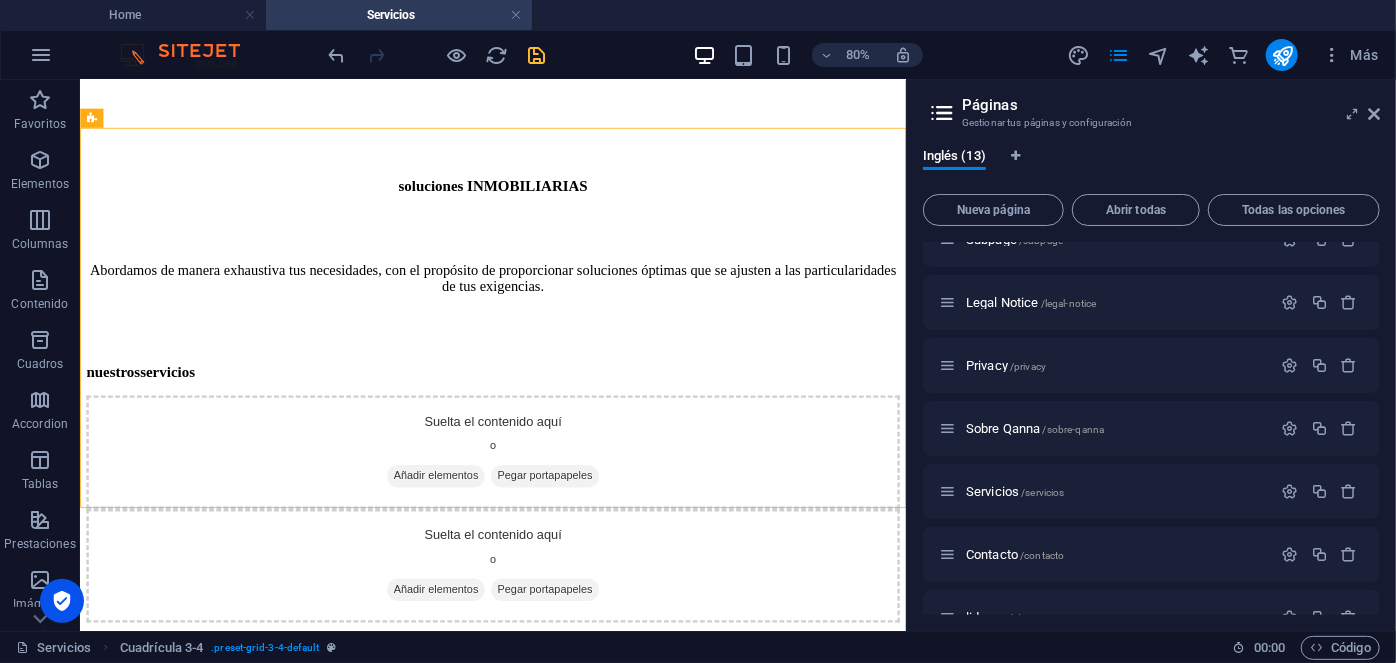 click at bounding box center (537, 55) 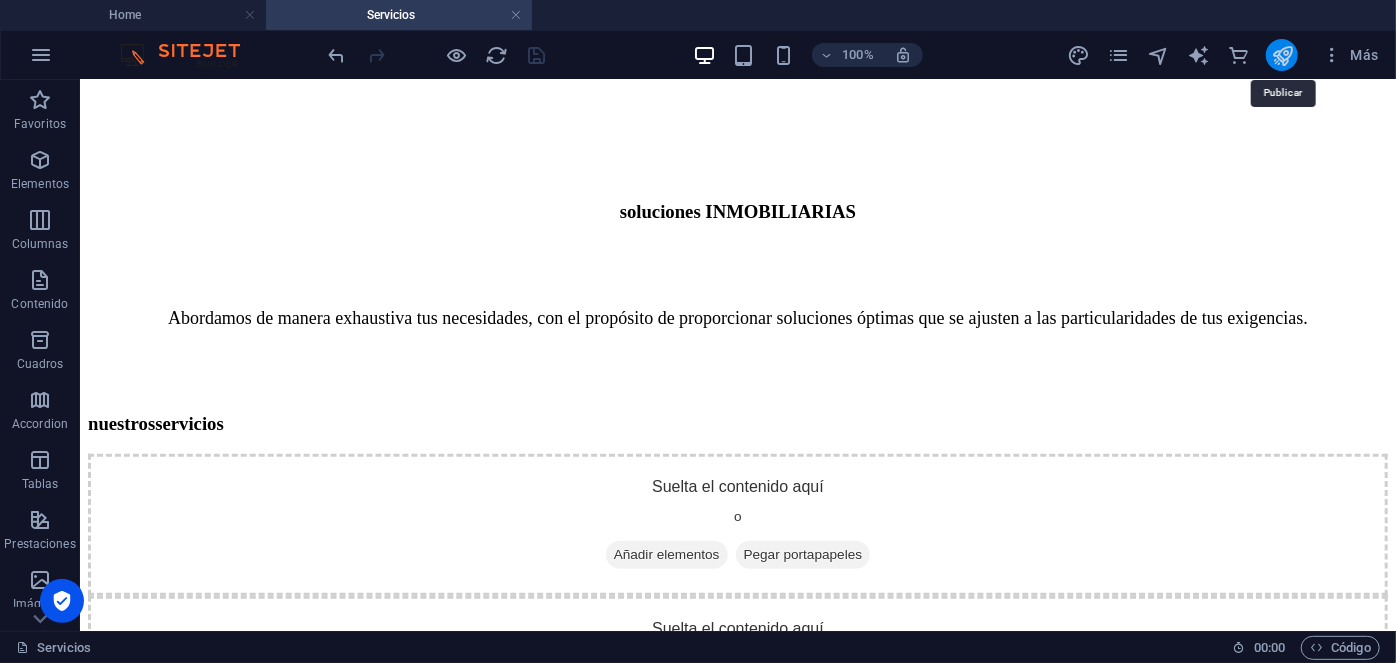 click at bounding box center (1282, 55) 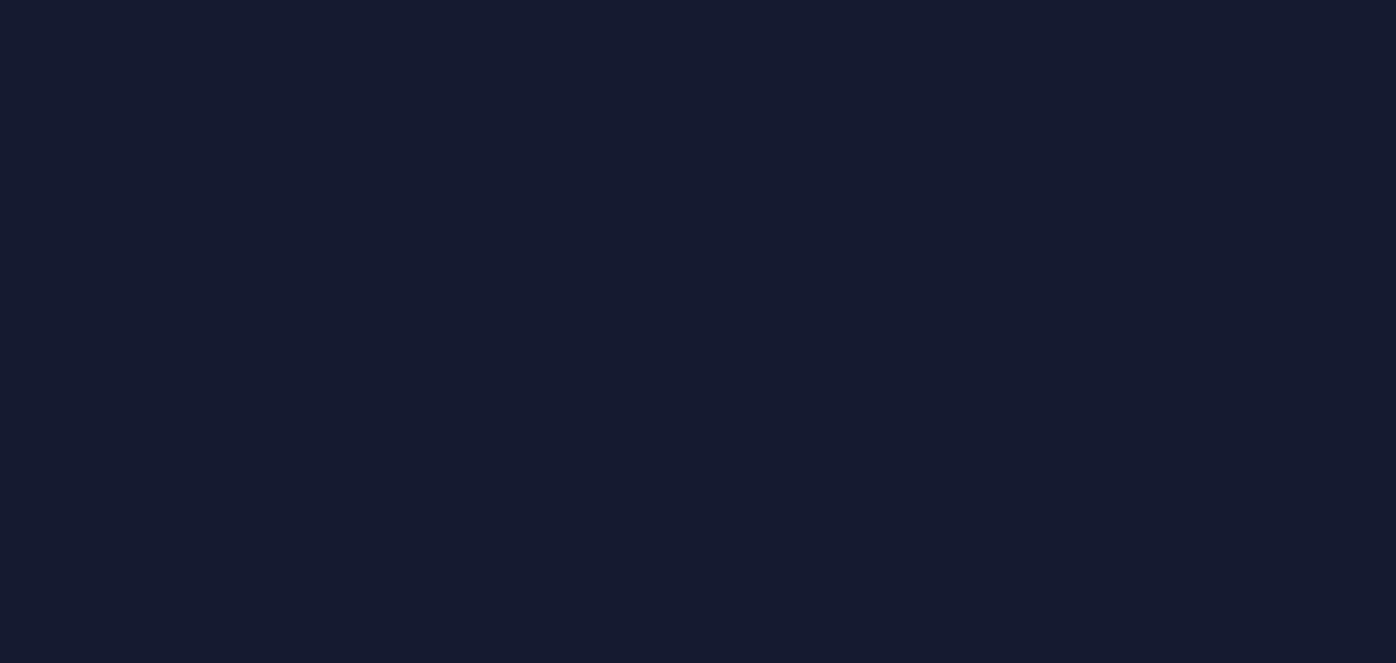 scroll, scrollTop: 0, scrollLeft: 0, axis: both 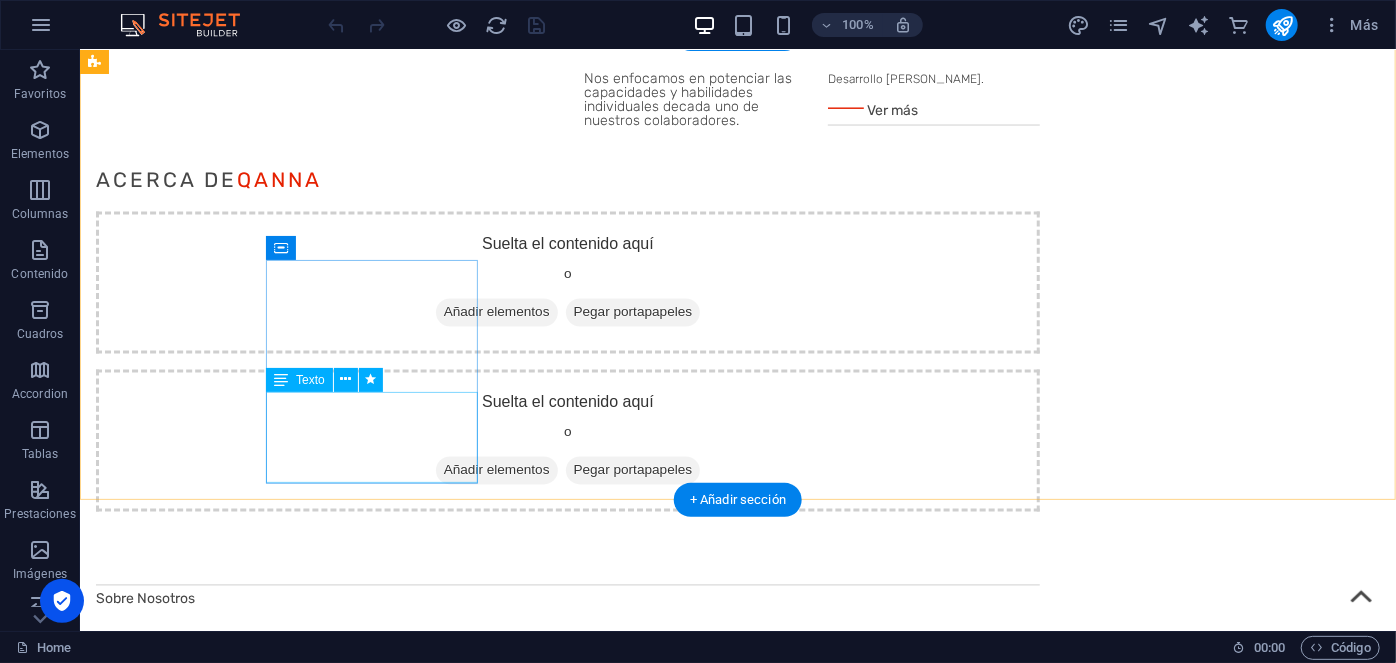 click on "En Qanna exploramos cada aspecto del sector inmobiliario, ofreciéndote una visión más amplia para que tú alcances más. ━━   Ver más" at bounding box center (567, 1839) 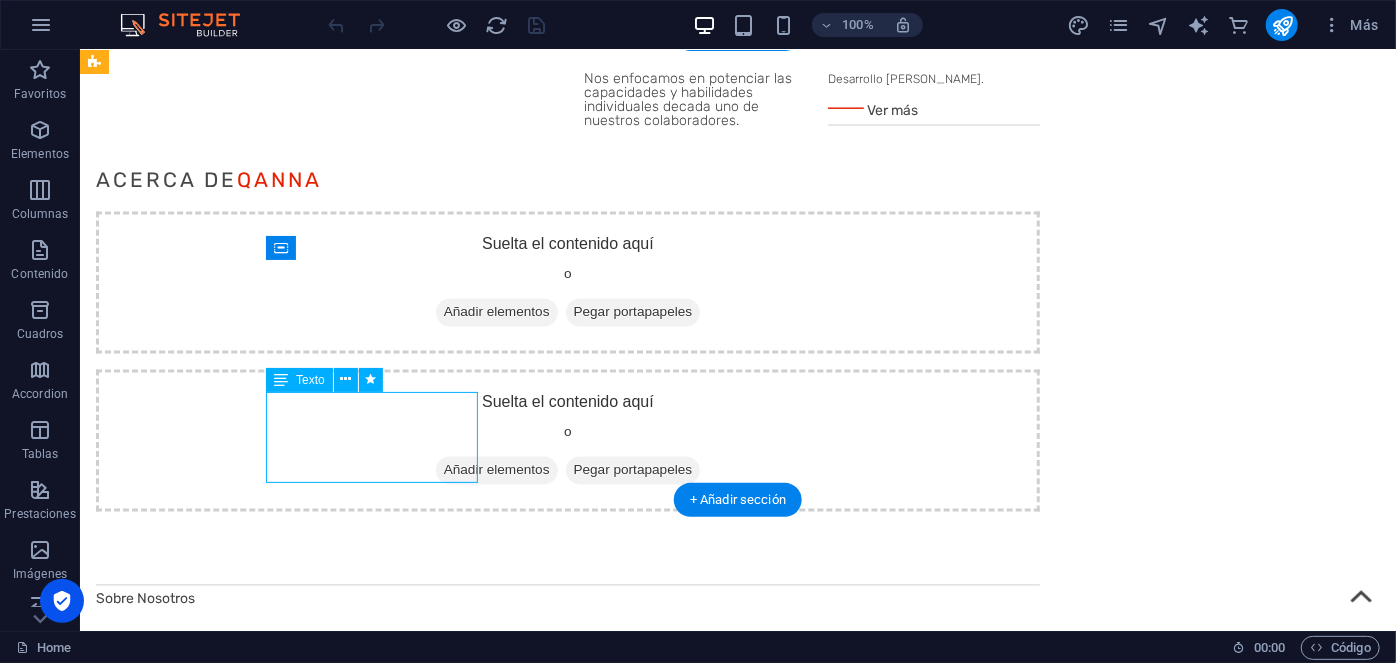 click on "En Qanna exploramos cada aspecto del sector inmobiliario, ofreciéndote una visión más amplia para que tú alcances más. ━━   Ver más" at bounding box center [567, 1839] 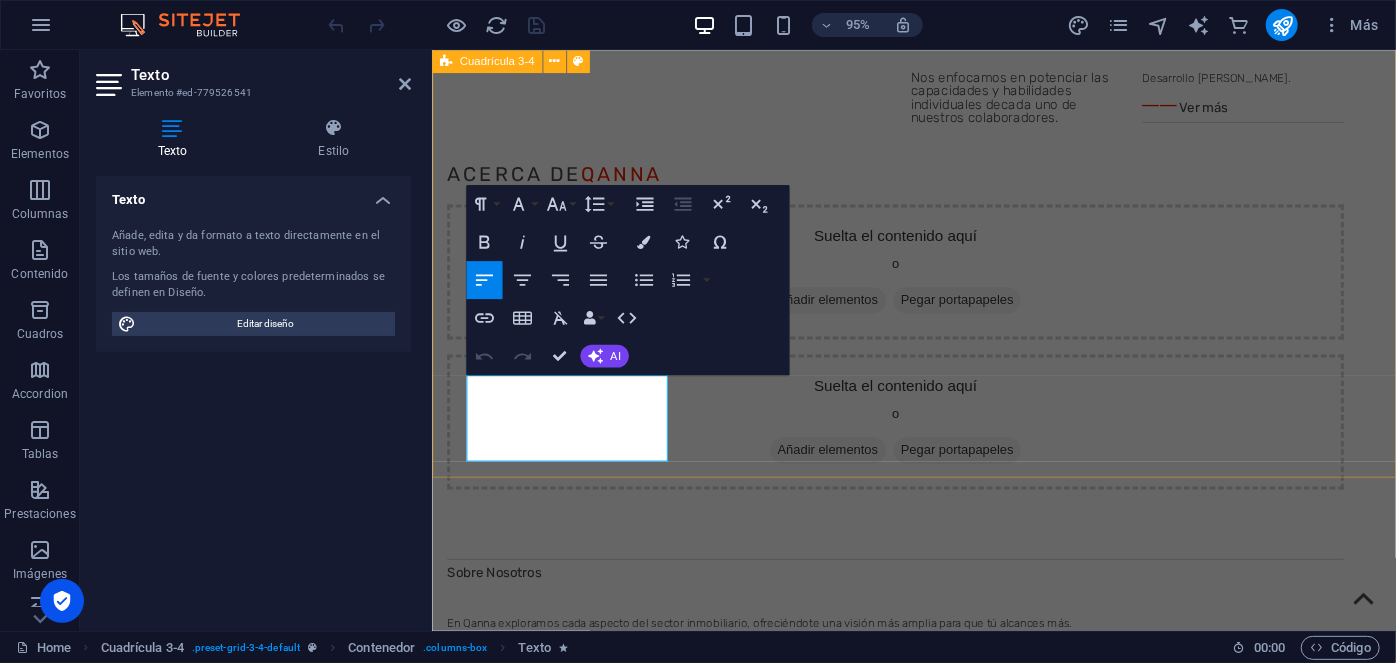 drag, startPoint x: 602, startPoint y: 466, endPoint x: 464, endPoint y: 480, distance: 138.70833 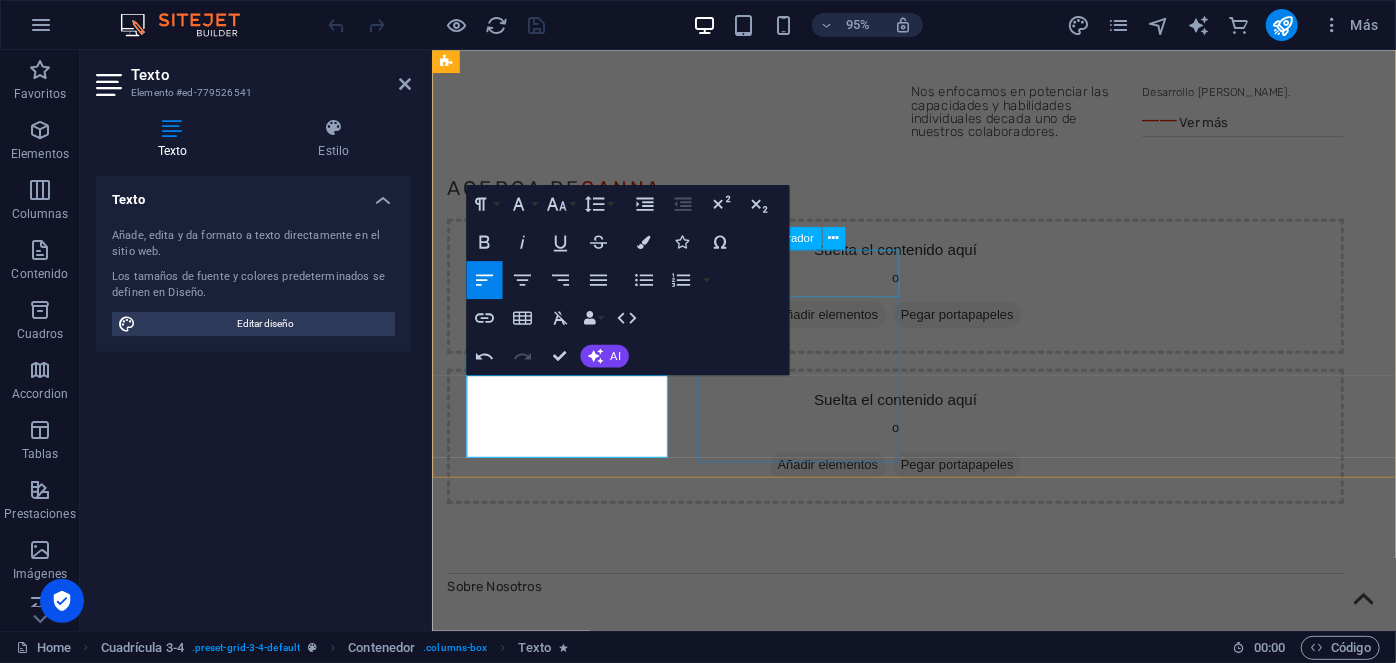 click at bounding box center (919, 1915) 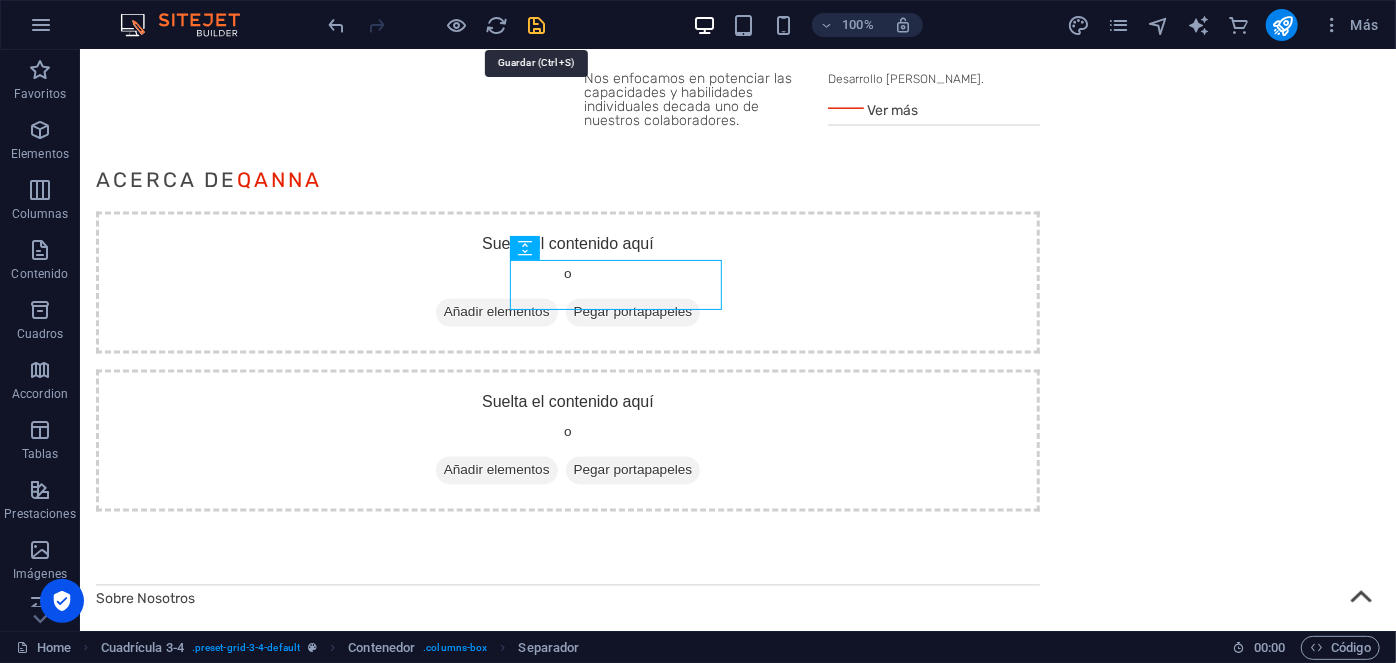 click at bounding box center [537, 25] 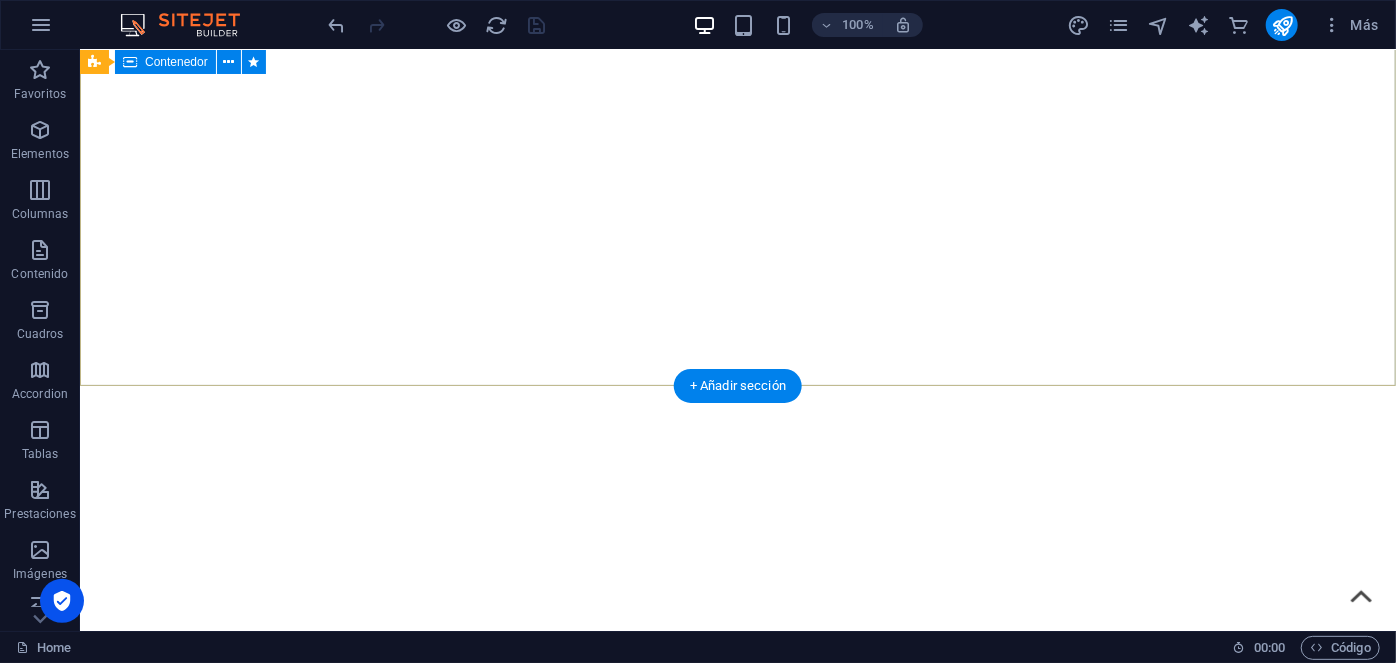 scroll, scrollTop: 0, scrollLeft: 0, axis: both 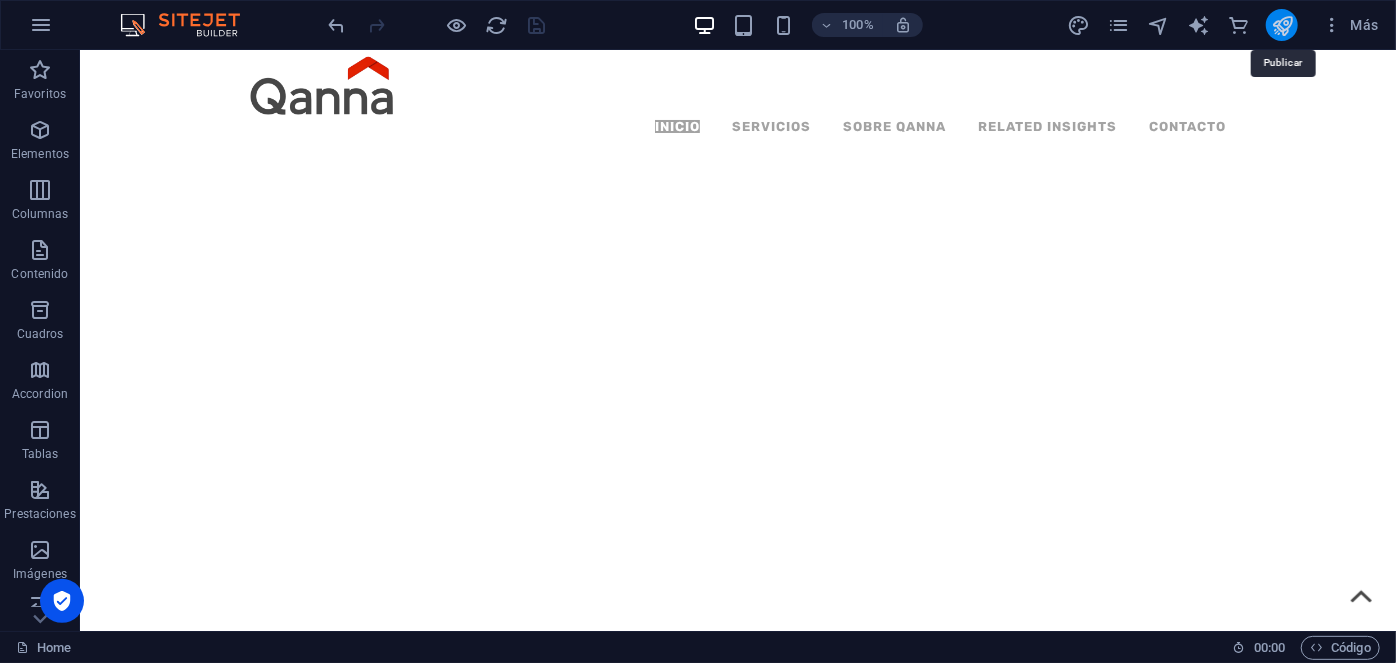 click at bounding box center (1282, 25) 